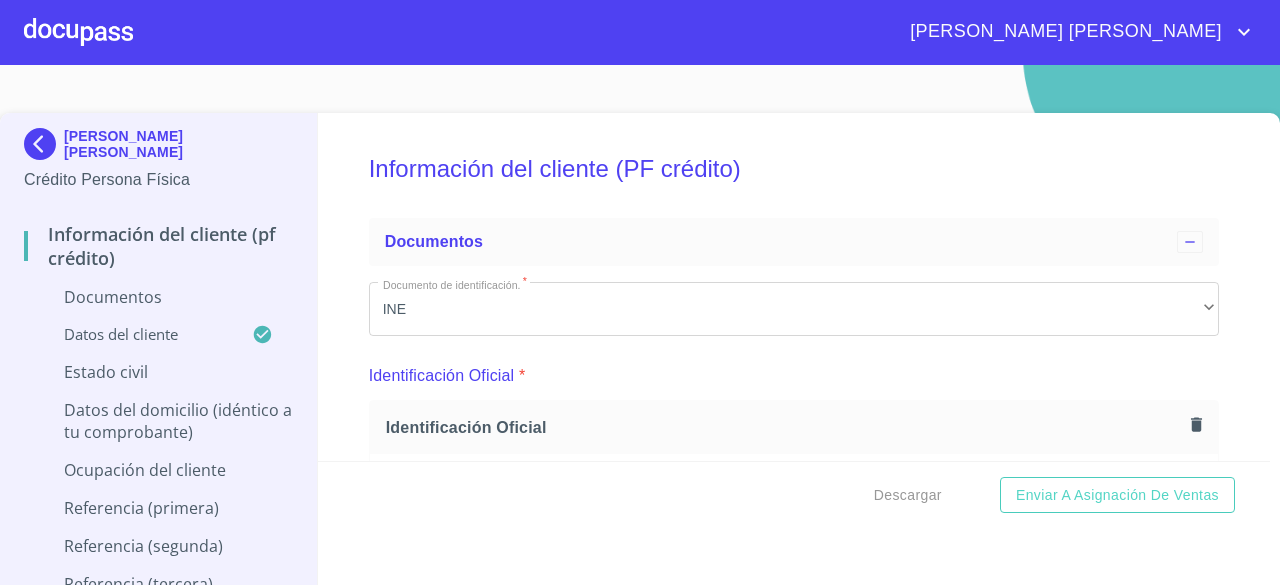 scroll, scrollTop: 0, scrollLeft: 0, axis: both 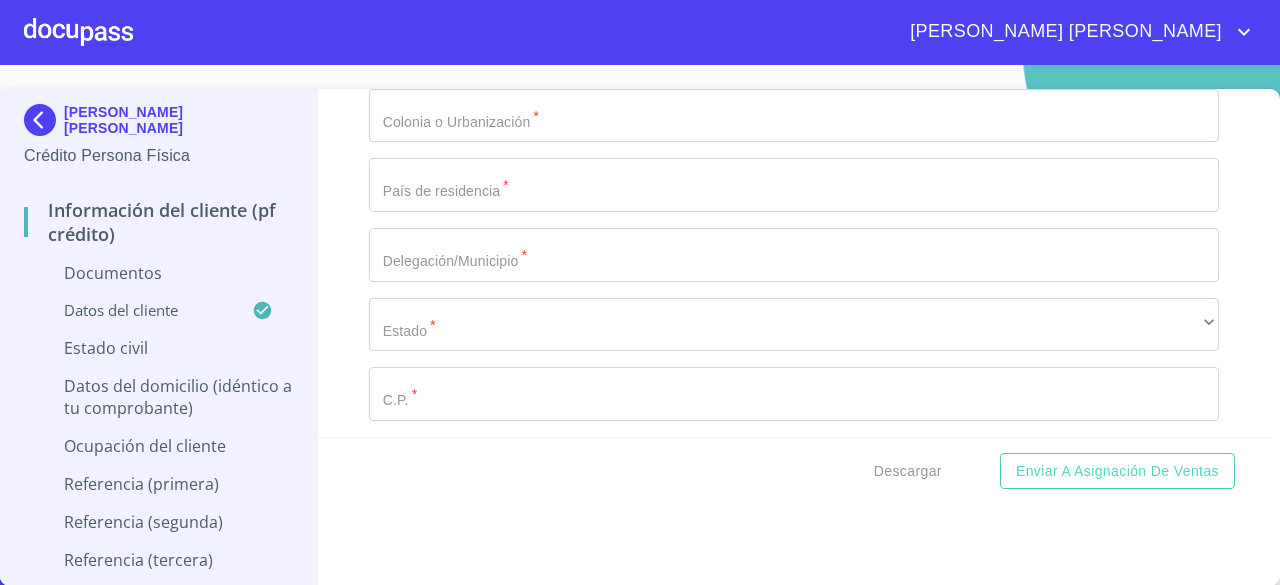 type on "[PERSON_NAME]" 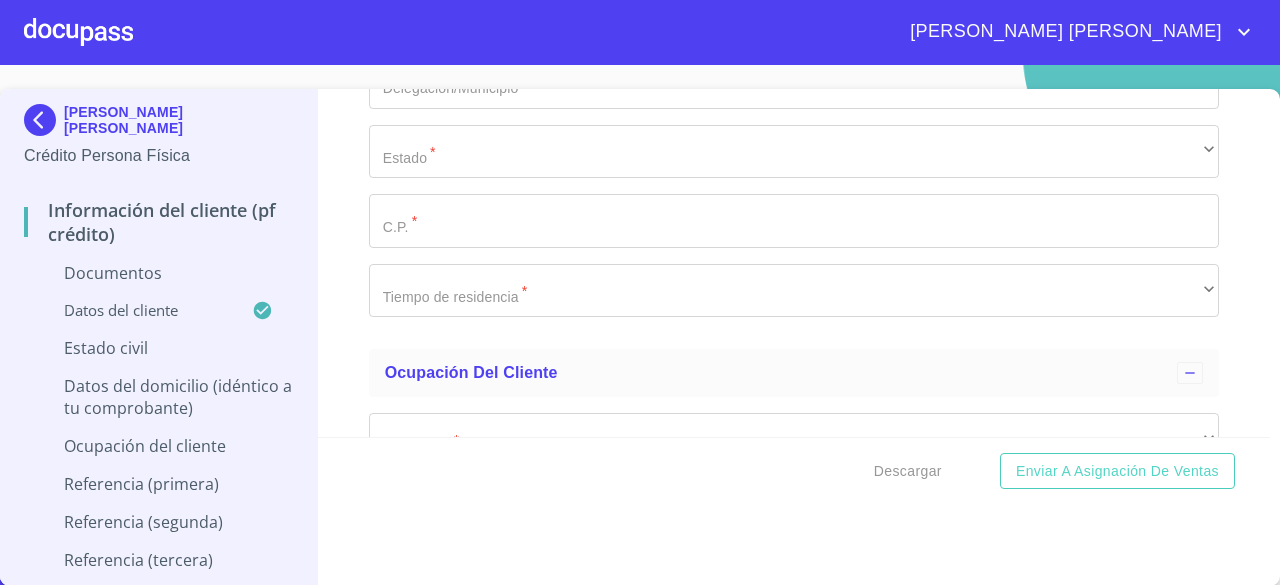 scroll, scrollTop: 7421, scrollLeft: 0, axis: vertical 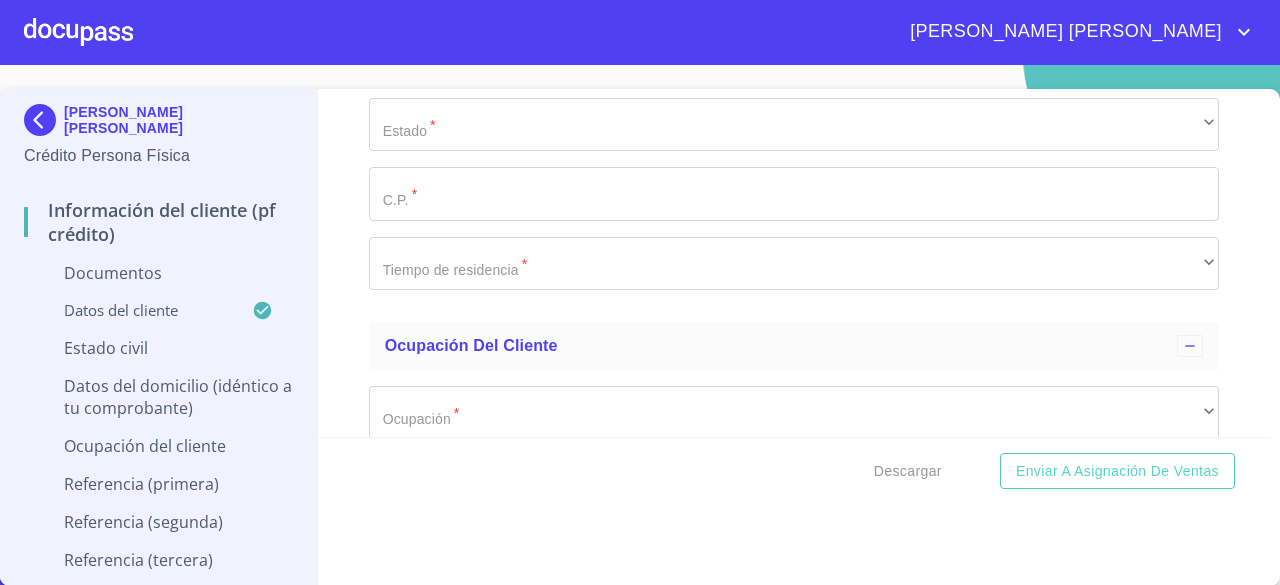 click on "​" at bounding box center (794, -154) 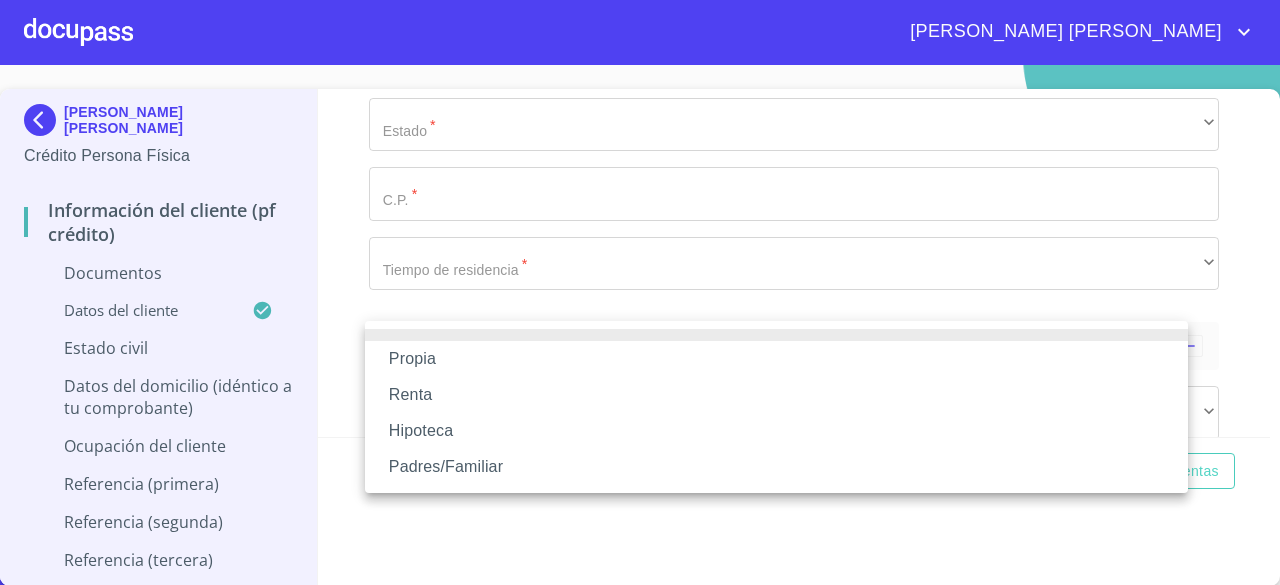 click on "Propia" at bounding box center (776, 359) 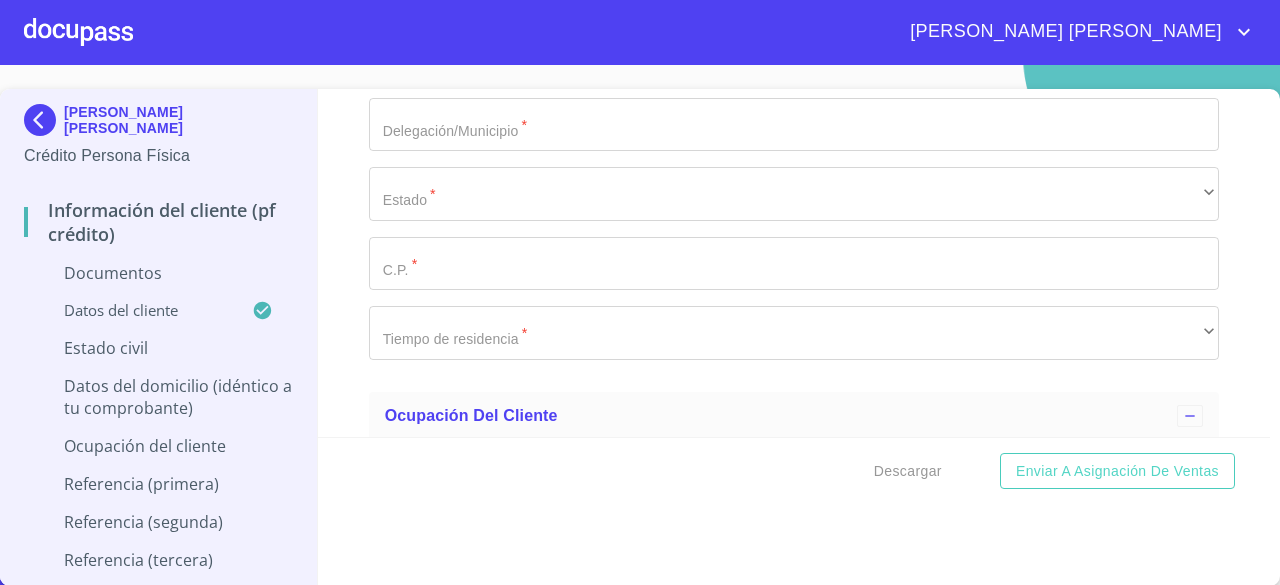 click on "Documento de identificación.   *" at bounding box center [771, -2055] 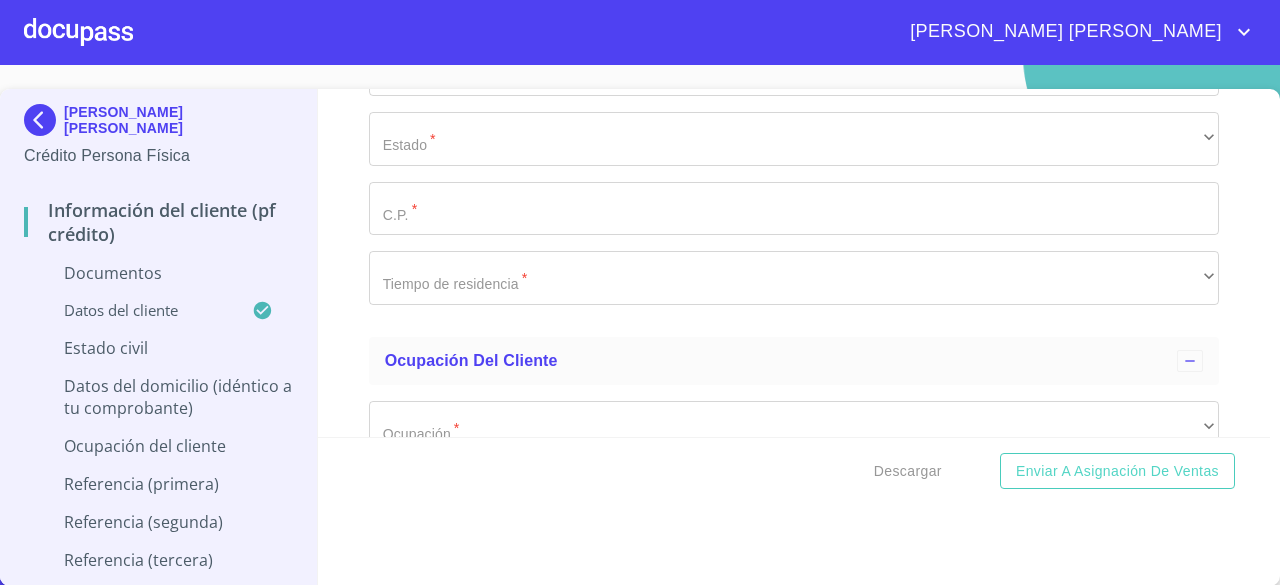 scroll, scrollTop: 7521, scrollLeft: 0, axis: vertical 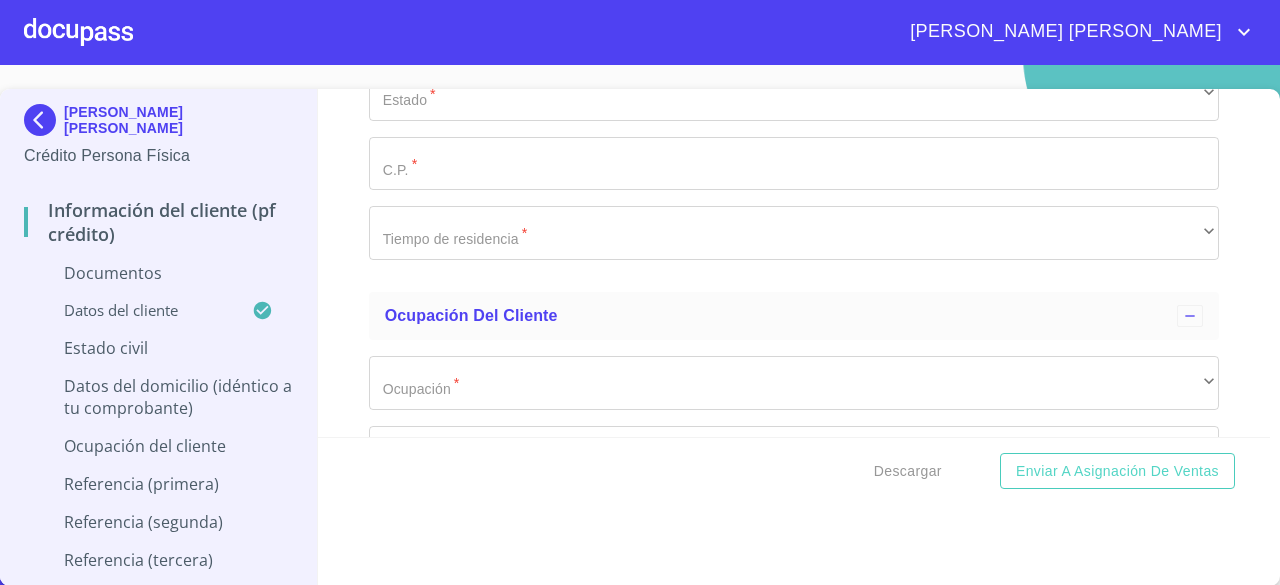 type on "$1,500,000" 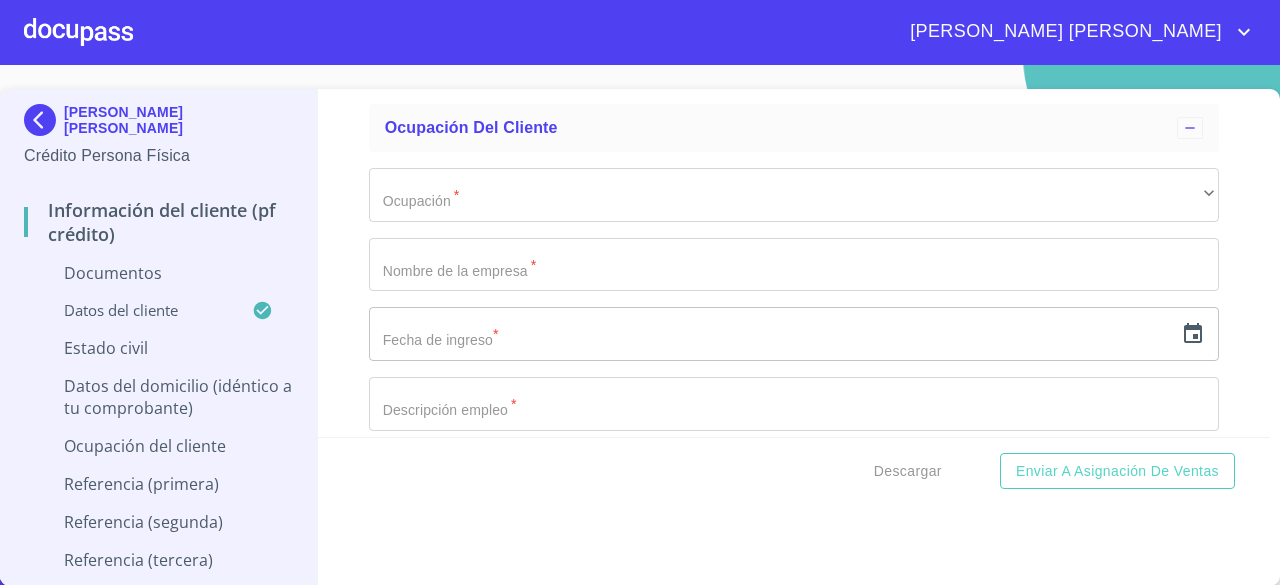 scroll, scrollTop: 7721, scrollLeft: 0, axis: vertical 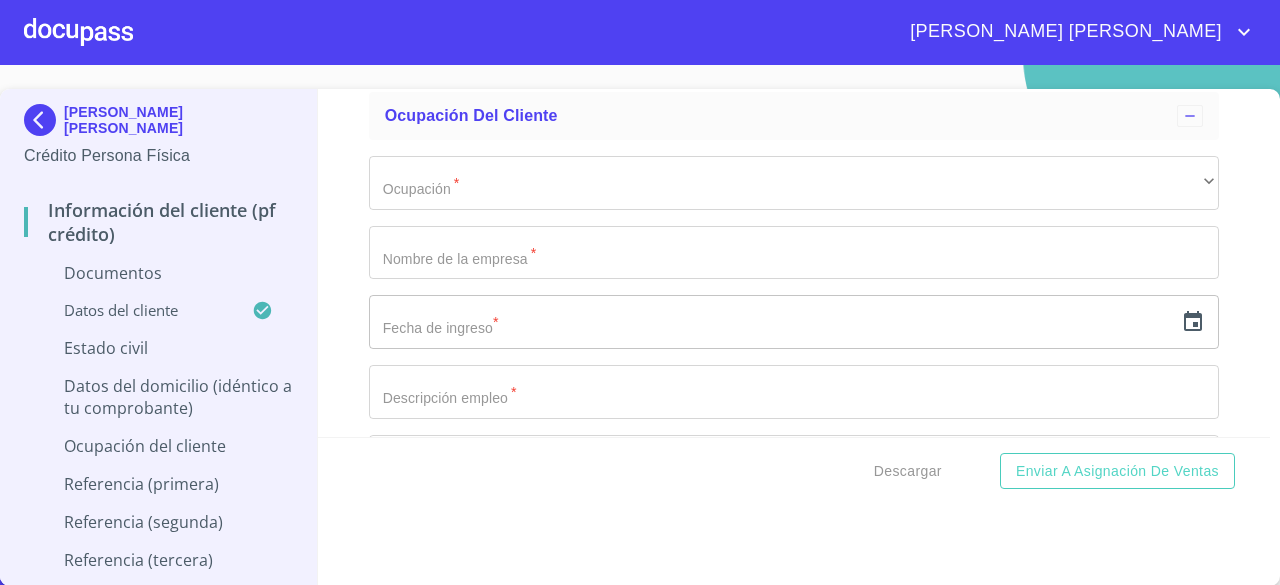 type on "NUEVA SANTA [PERSON_NAME]" 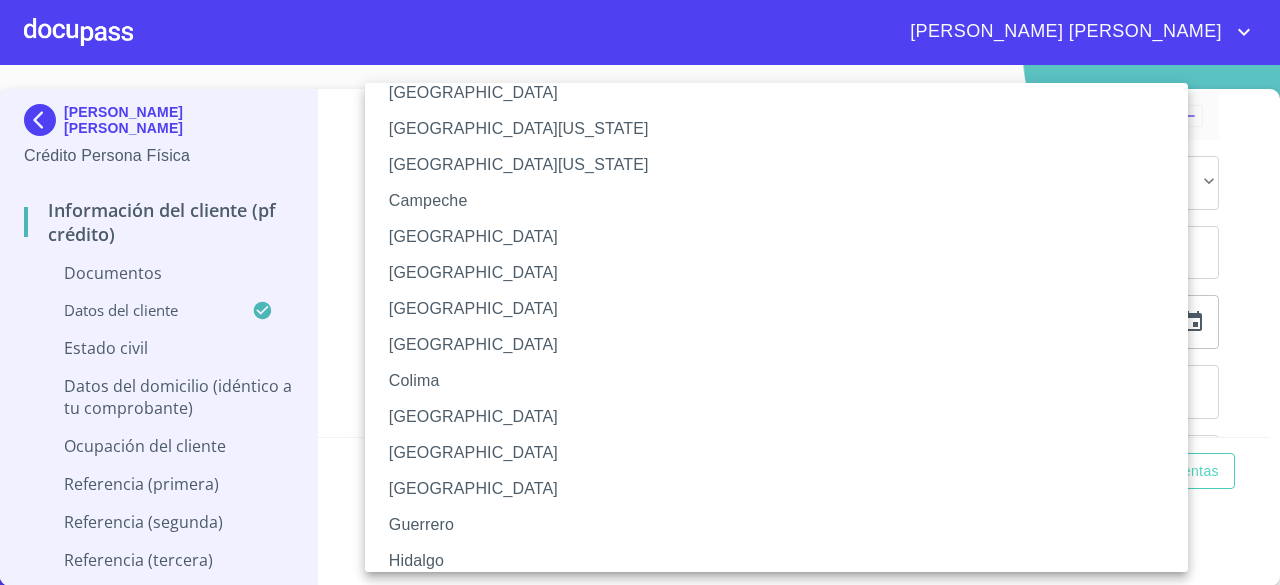scroll, scrollTop: 100, scrollLeft: 0, axis: vertical 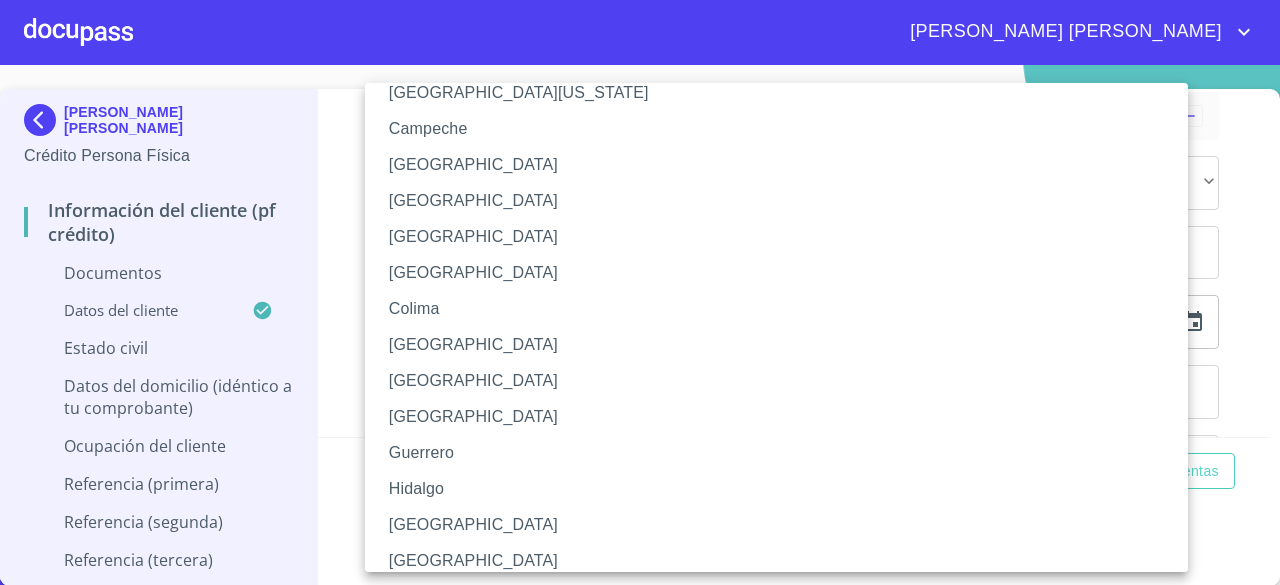click on "[GEOGRAPHIC_DATA]" at bounding box center [784, 525] 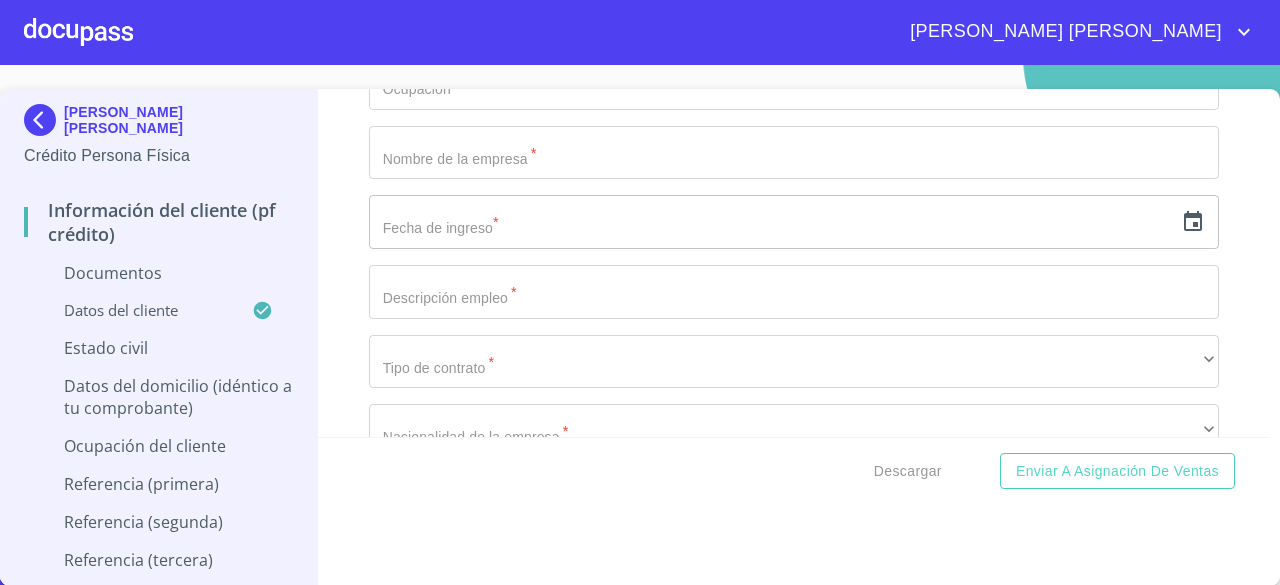 scroll, scrollTop: 7921, scrollLeft: 0, axis: vertical 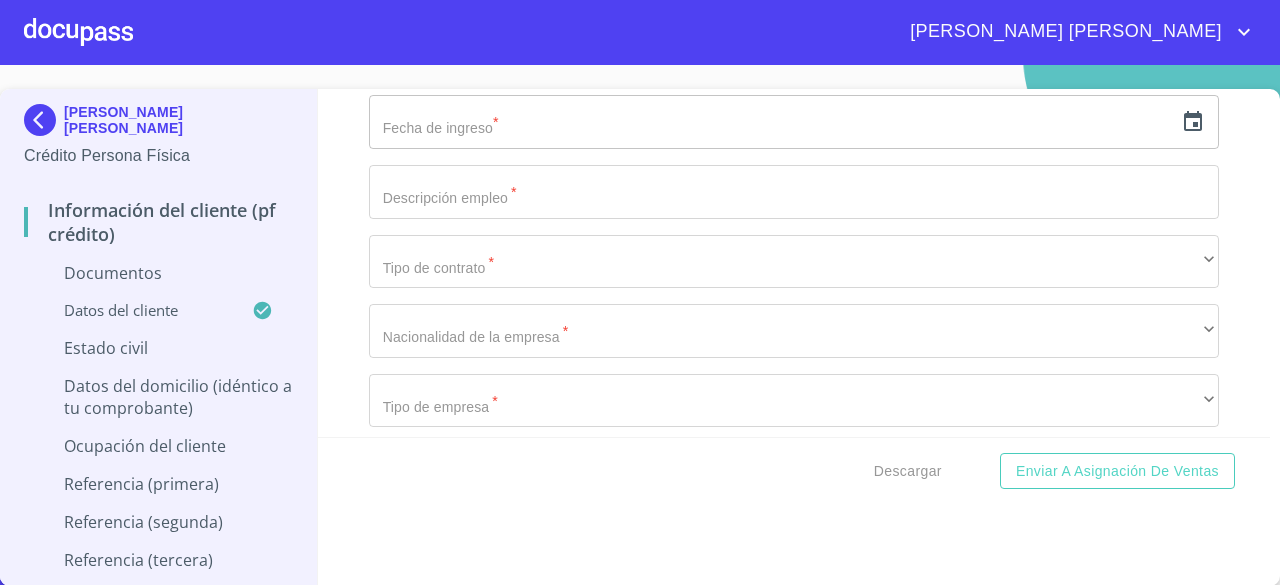 click on "Documento de identificación.   *" at bounding box center [771, -2555] 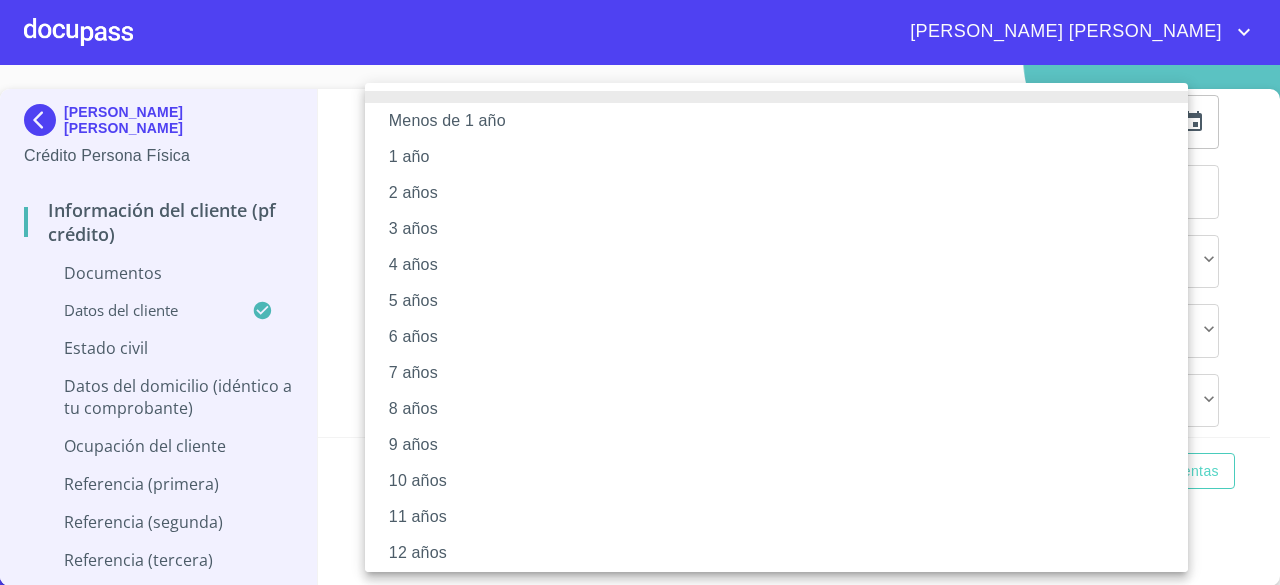 click on "12 años" at bounding box center [784, 553] 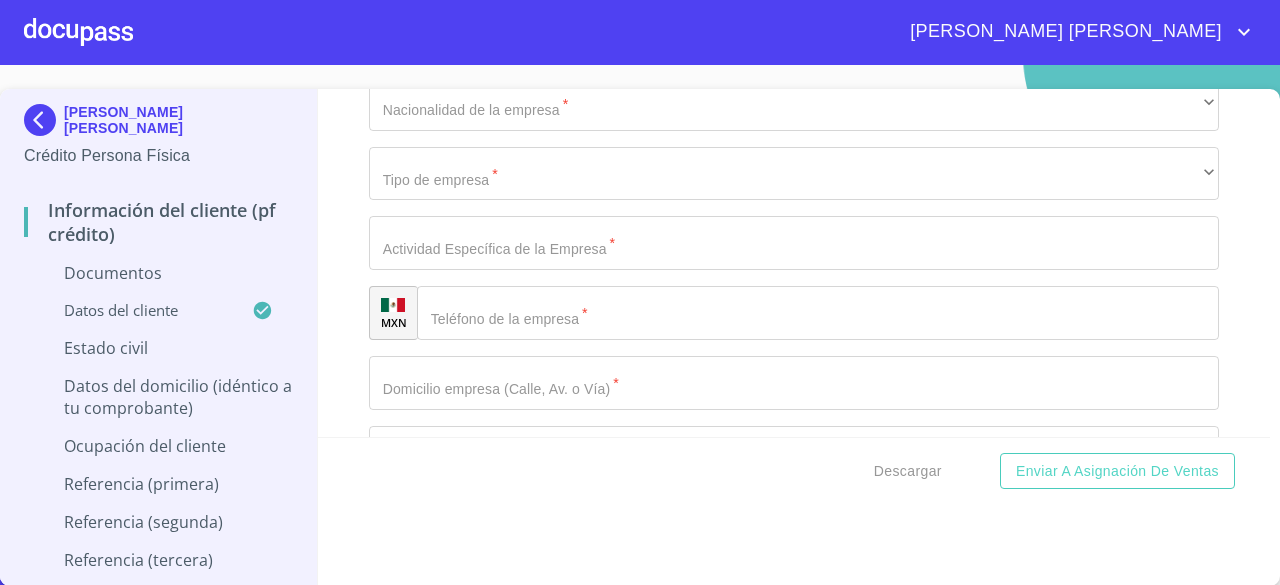 scroll, scrollTop: 8221, scrollLeft: 0, axis: vertical 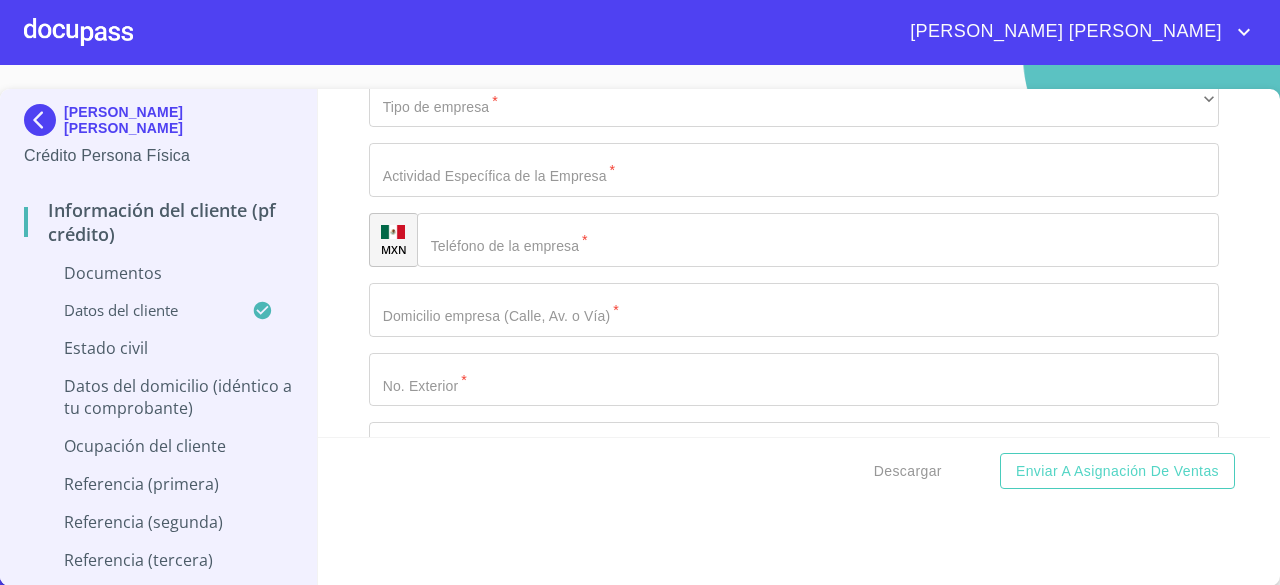 click on "​" at bounding box center (794, -317) 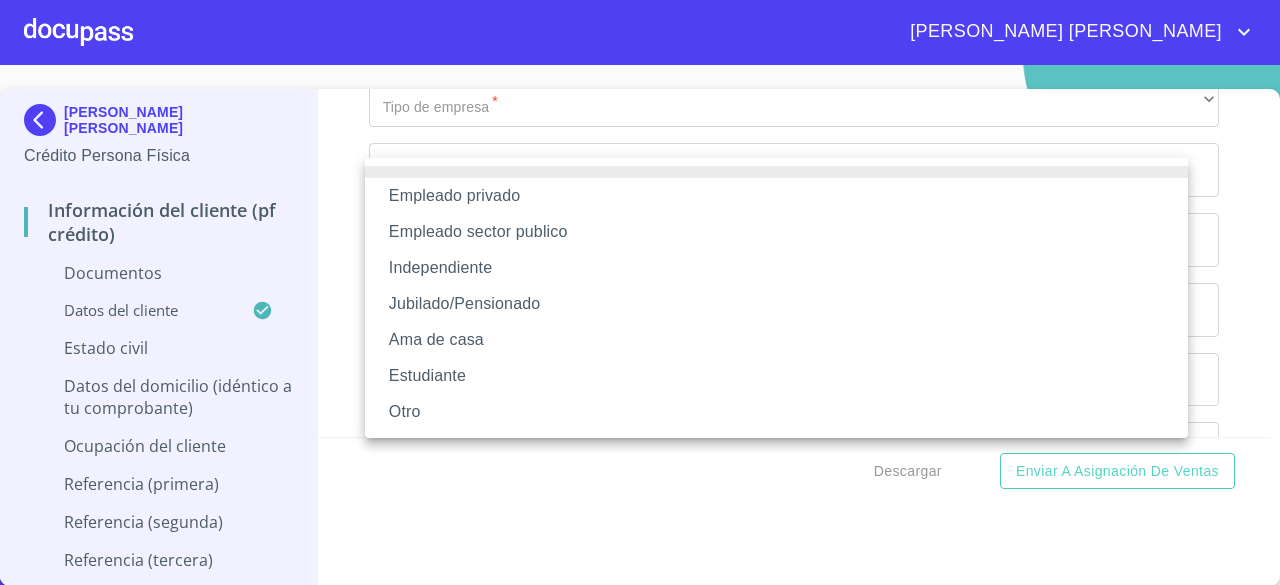 click on "Independiente" at bounding box center (776, 268) 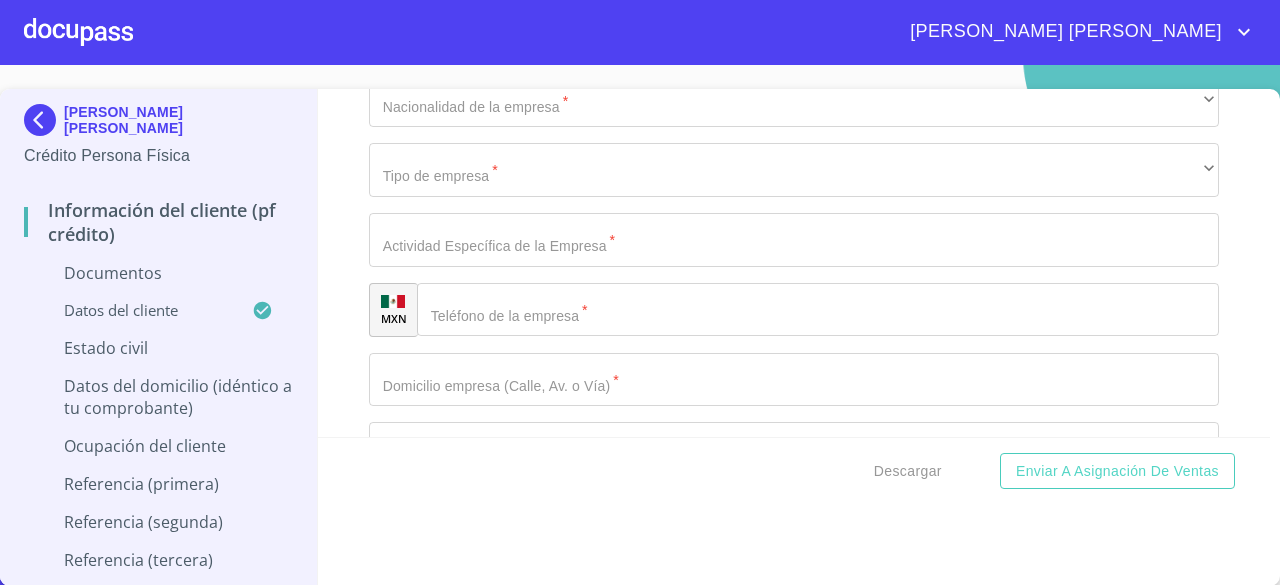 click on "Documento de identificación.   *" at bounding box center (794, -247) 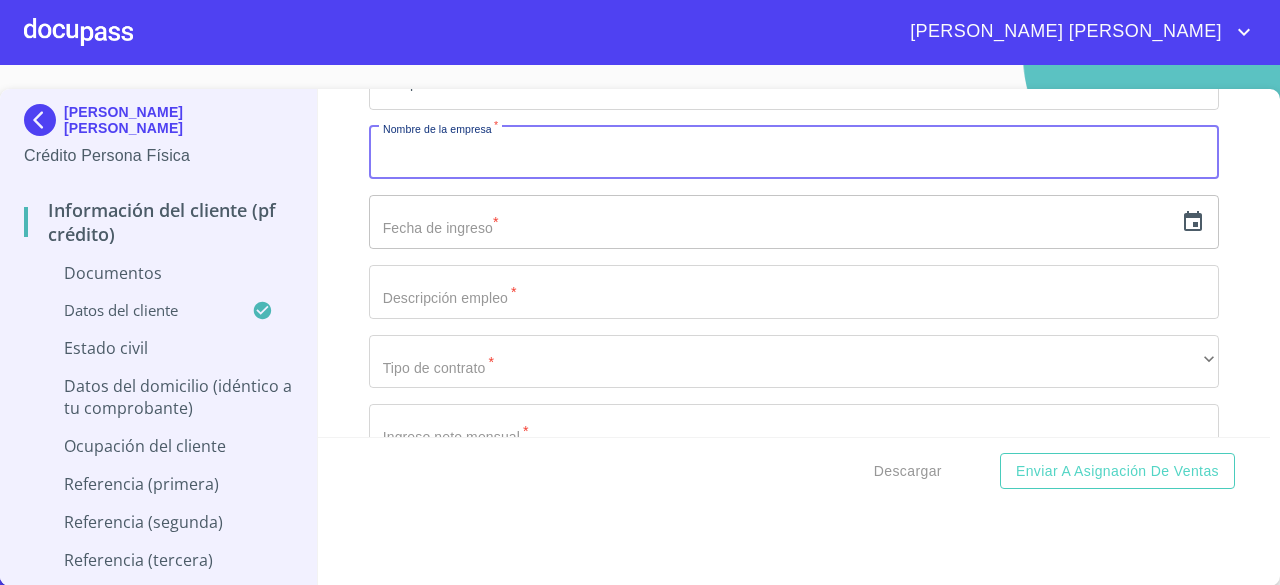 scroll, scrollTop: 8221, scrollLeft: 0, axis: vertical 